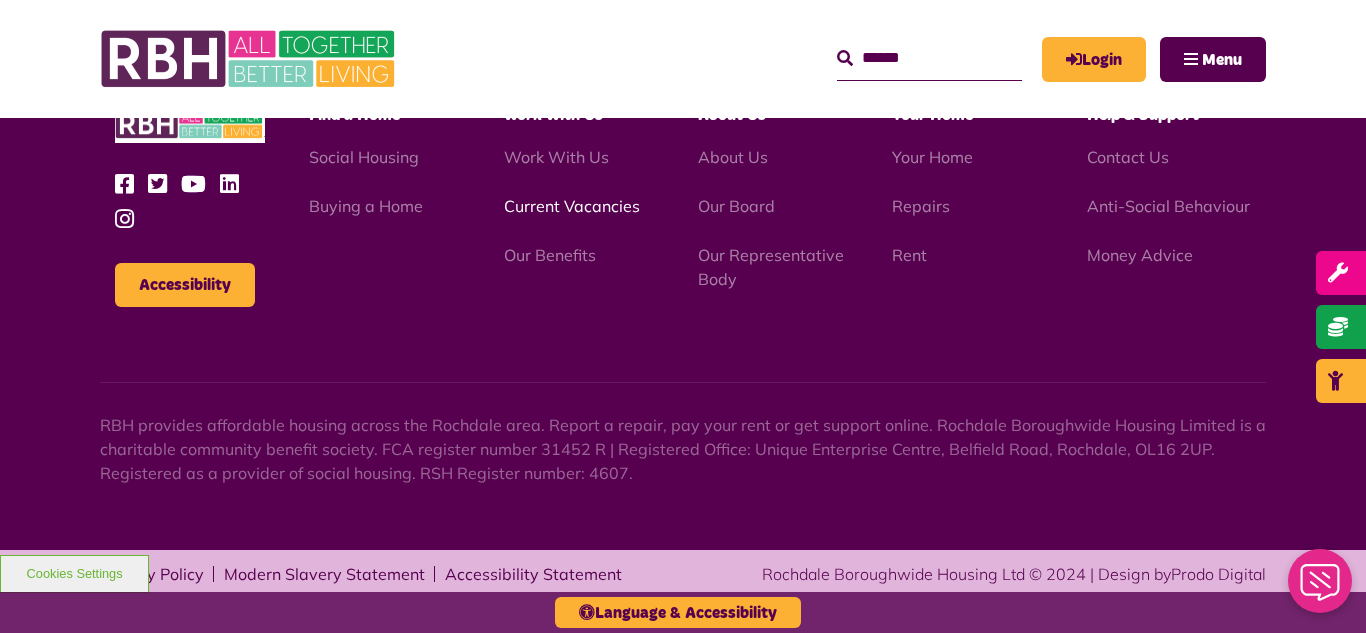 scroll, scrollTop: 0, scrollLeft: 0, axis: both 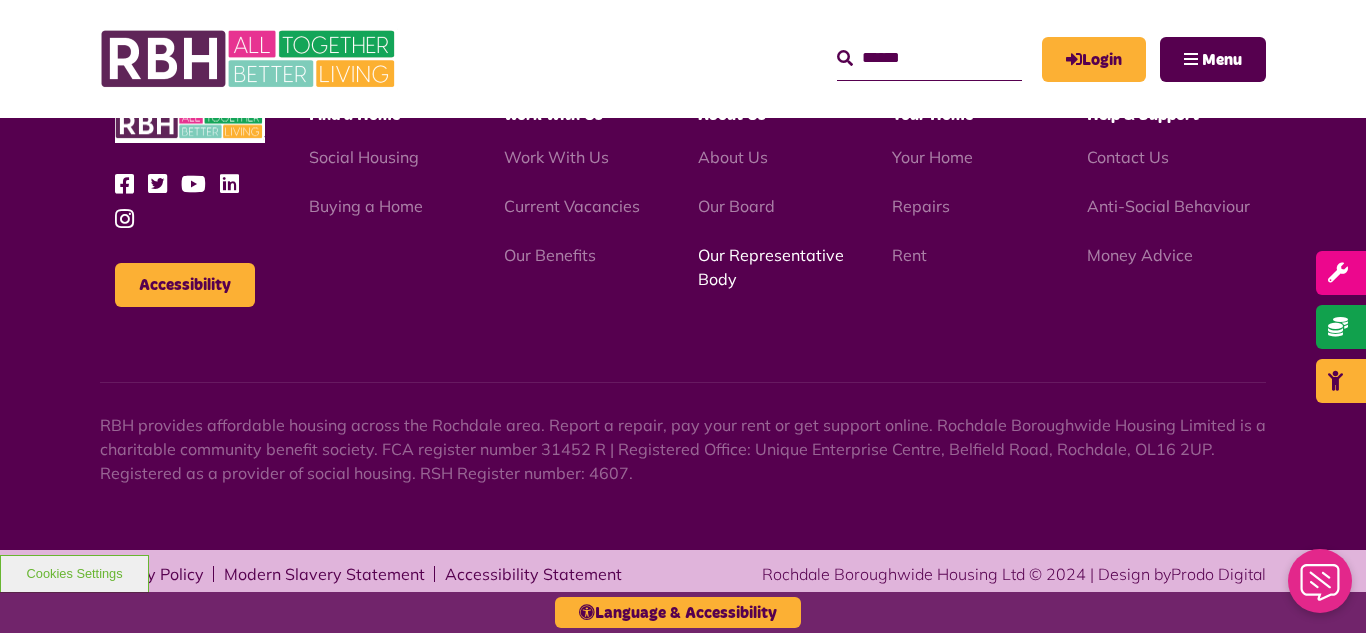 click on "Our Representative Body" at bounding box center (771, 267) 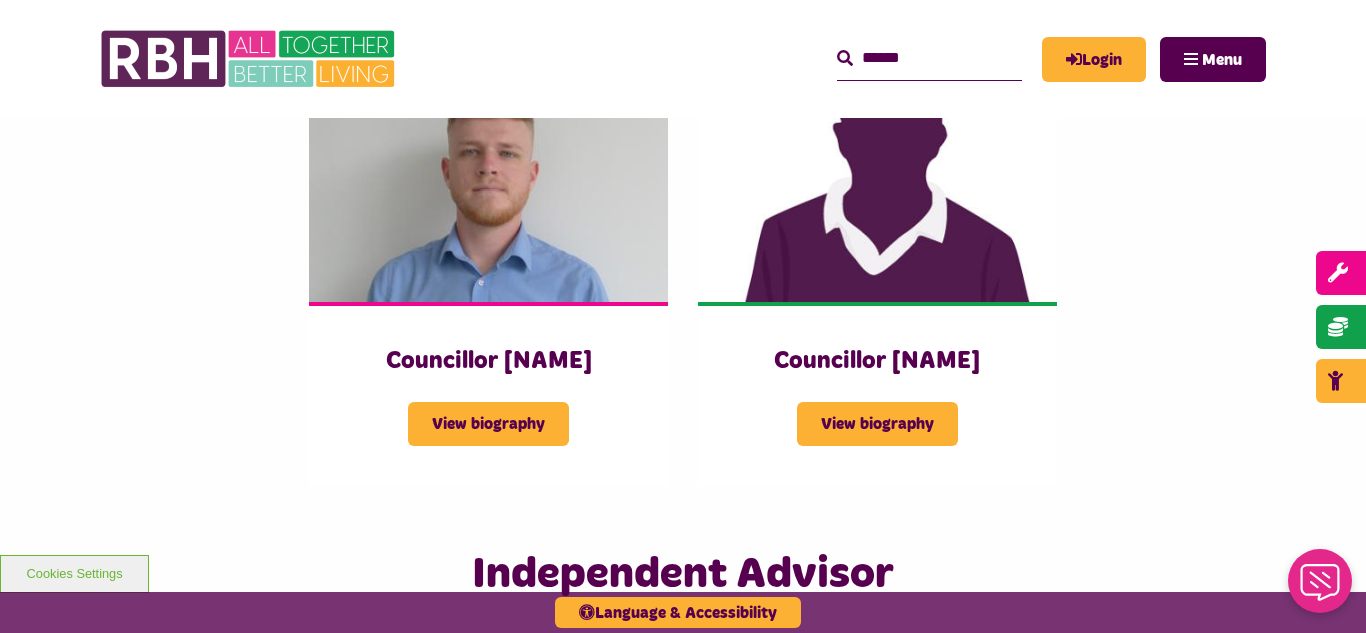 scroll, scrollTop: 4400, scrollLeft: 0, axis: vertical 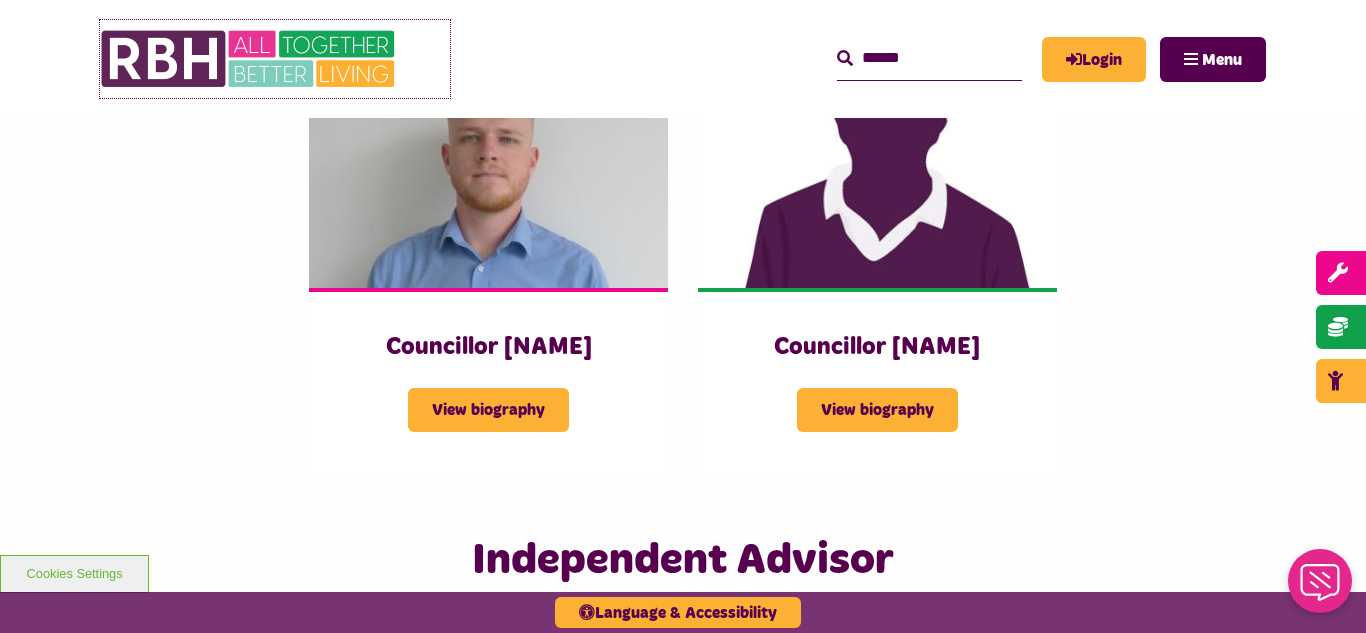 click at bounding box center [250, 59] 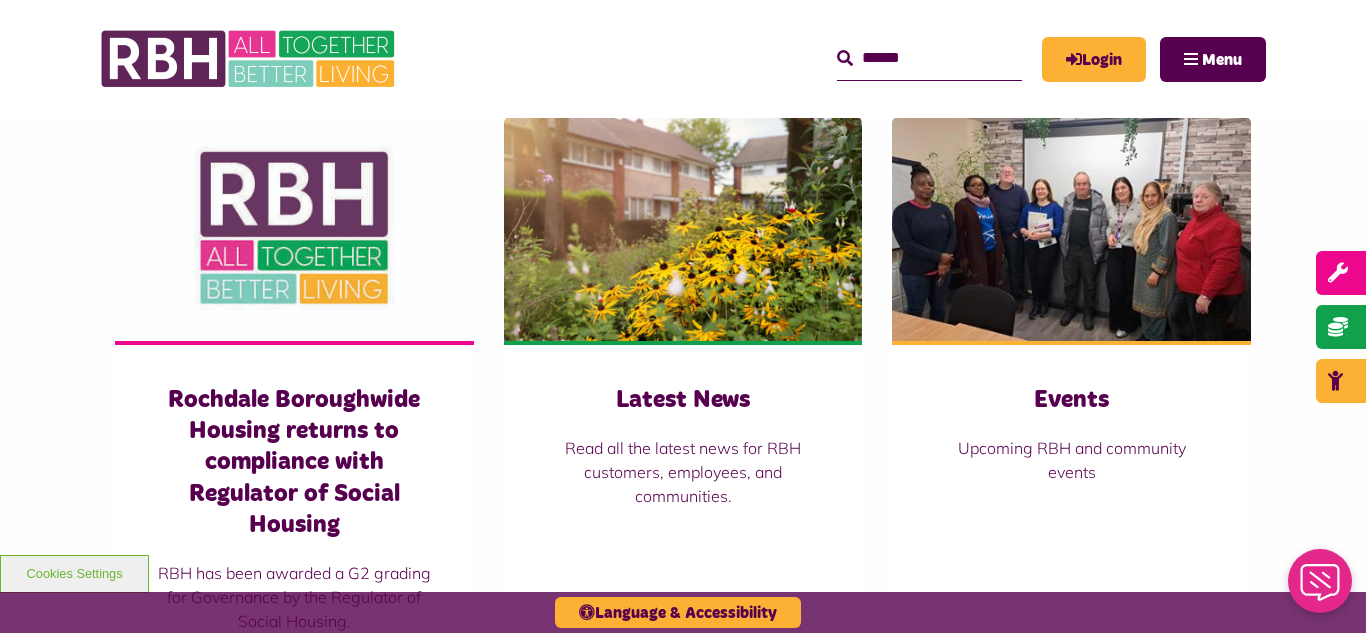 scroll, scrollTop: 1360, scrollLeft: 0, axis: vertical 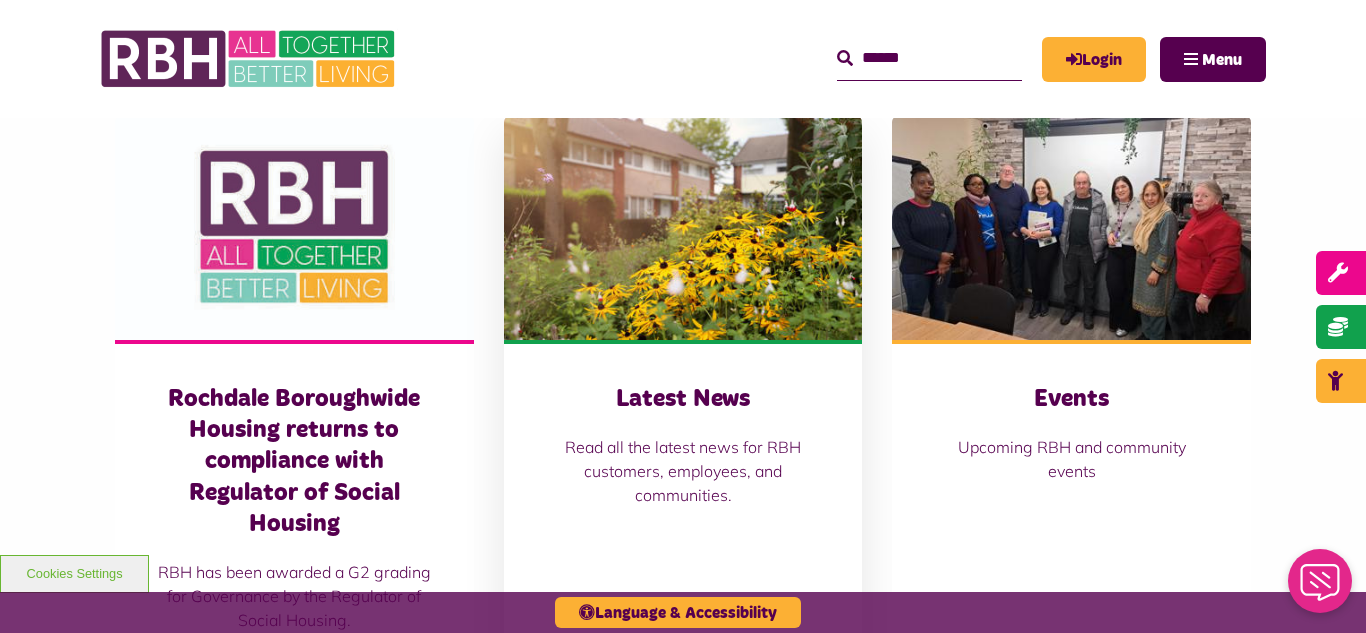click at bounding box center (683, 228) 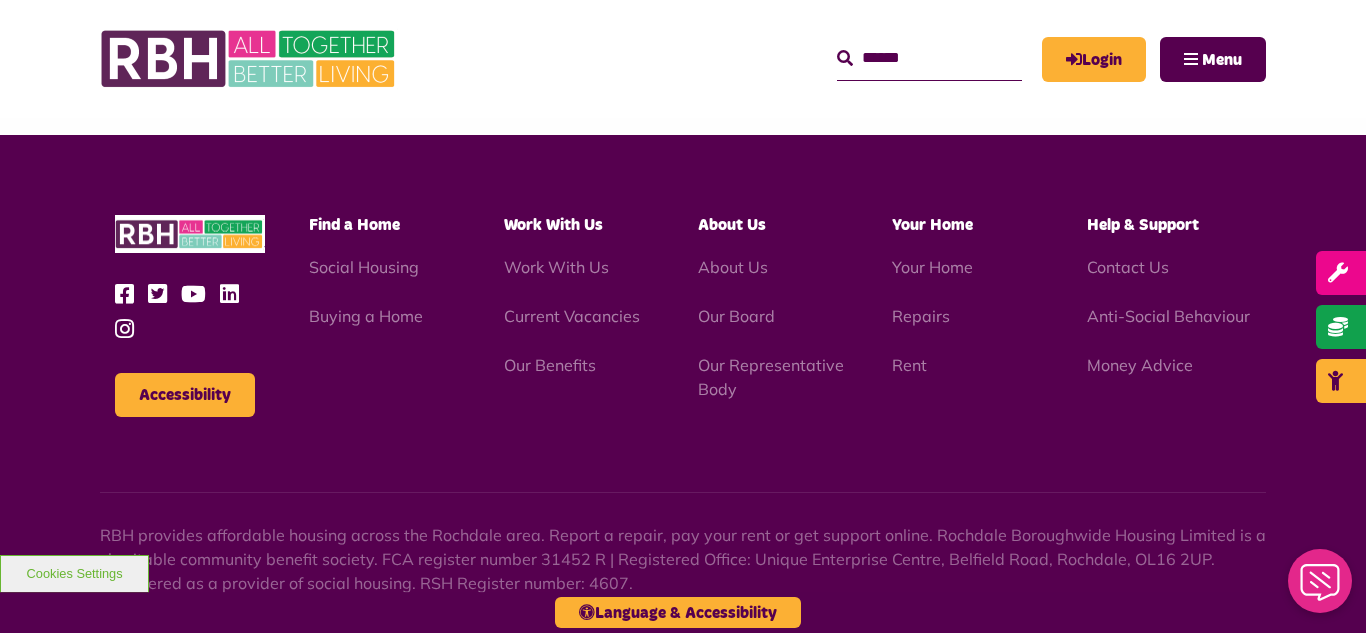 scroll, scrollTop: 1477, scrollLeft: 0, axis: vertical 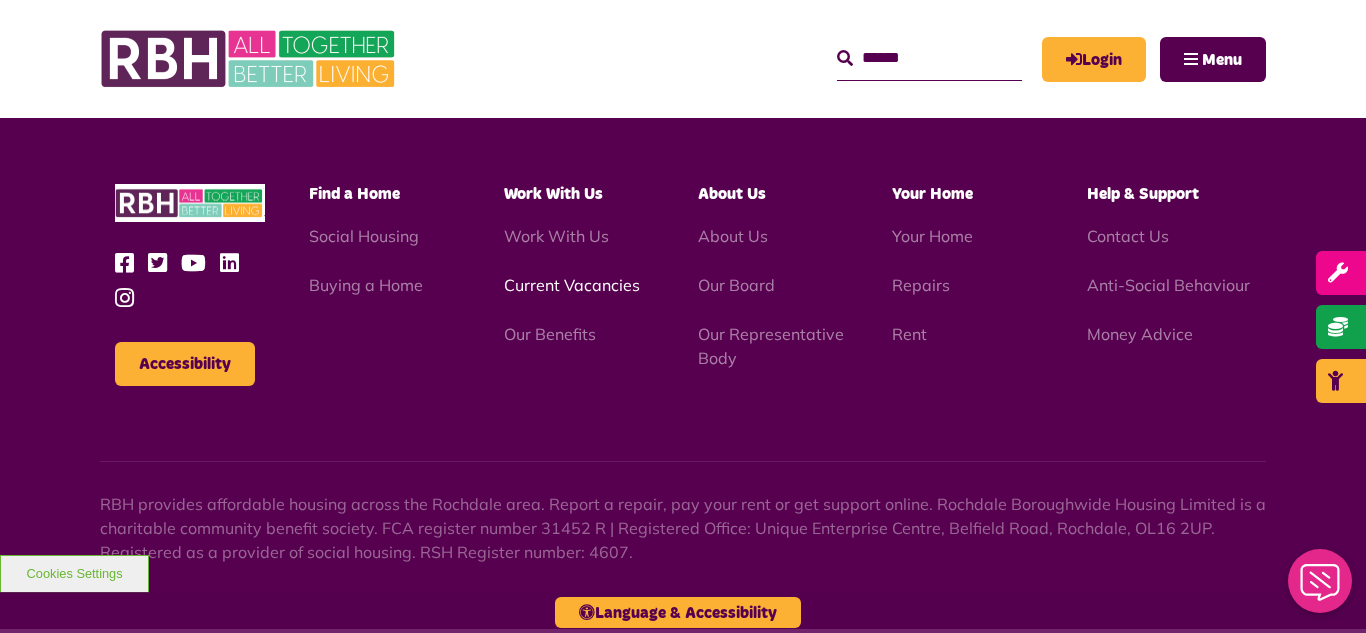 click on "Current Vacancies" at bounding box center [572, 285] 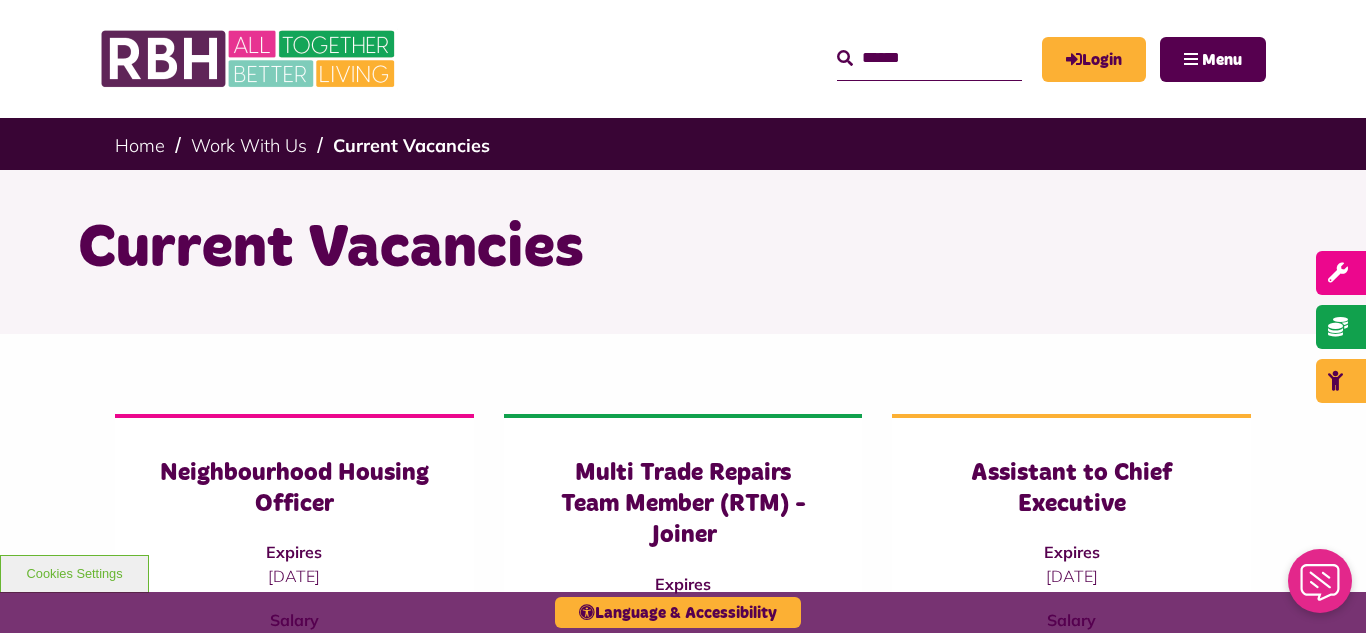 scroll, scrollTop: 0, scrollLeft: 0, axis: both 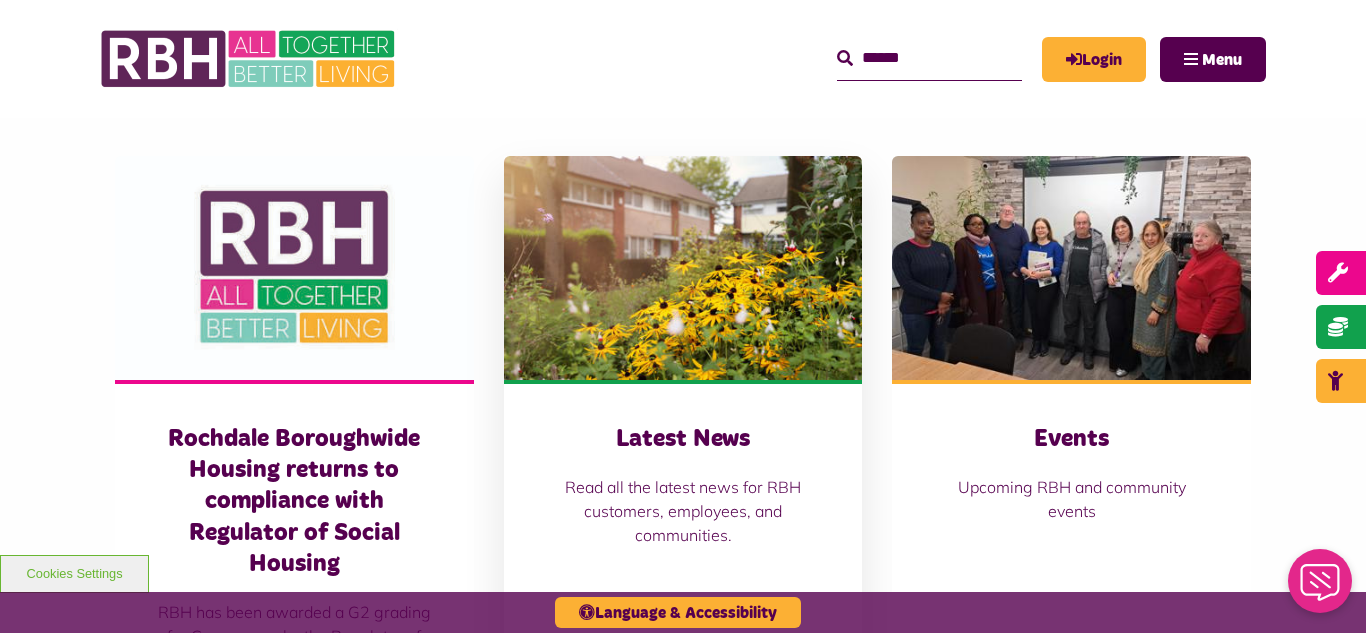 click at bounding box center (683, 268) 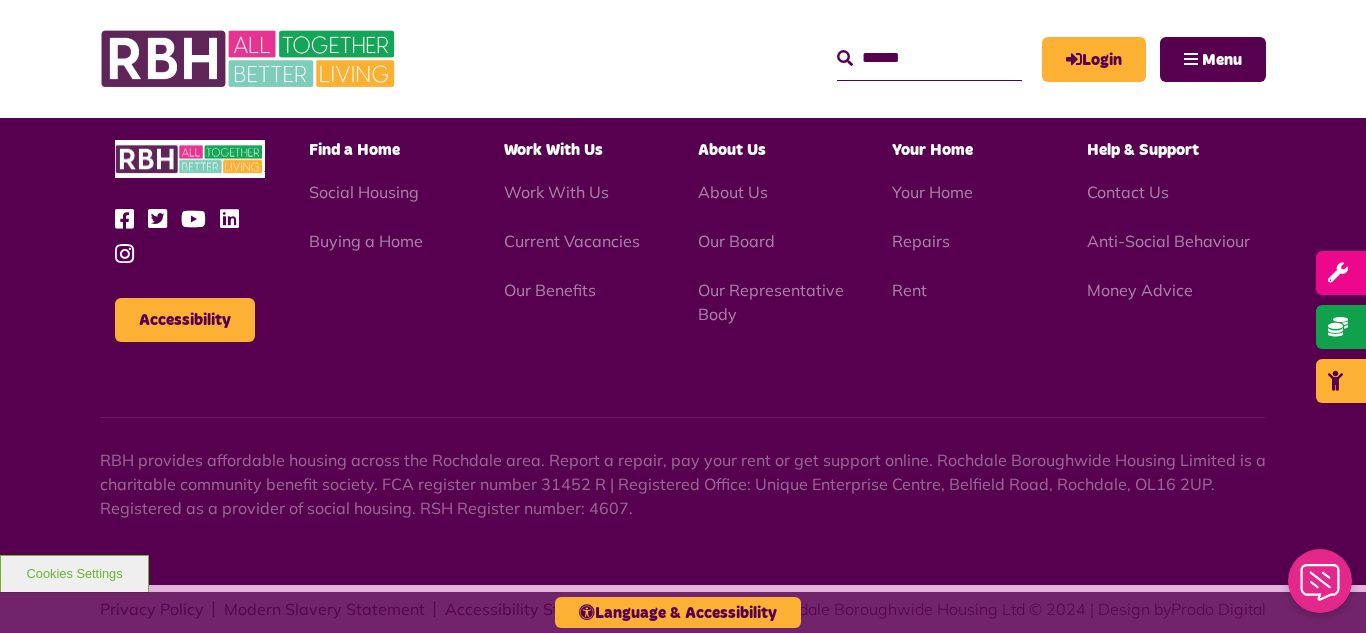 scroll, scrollTop: 1477, scrollLeft: 0, axis: vertical 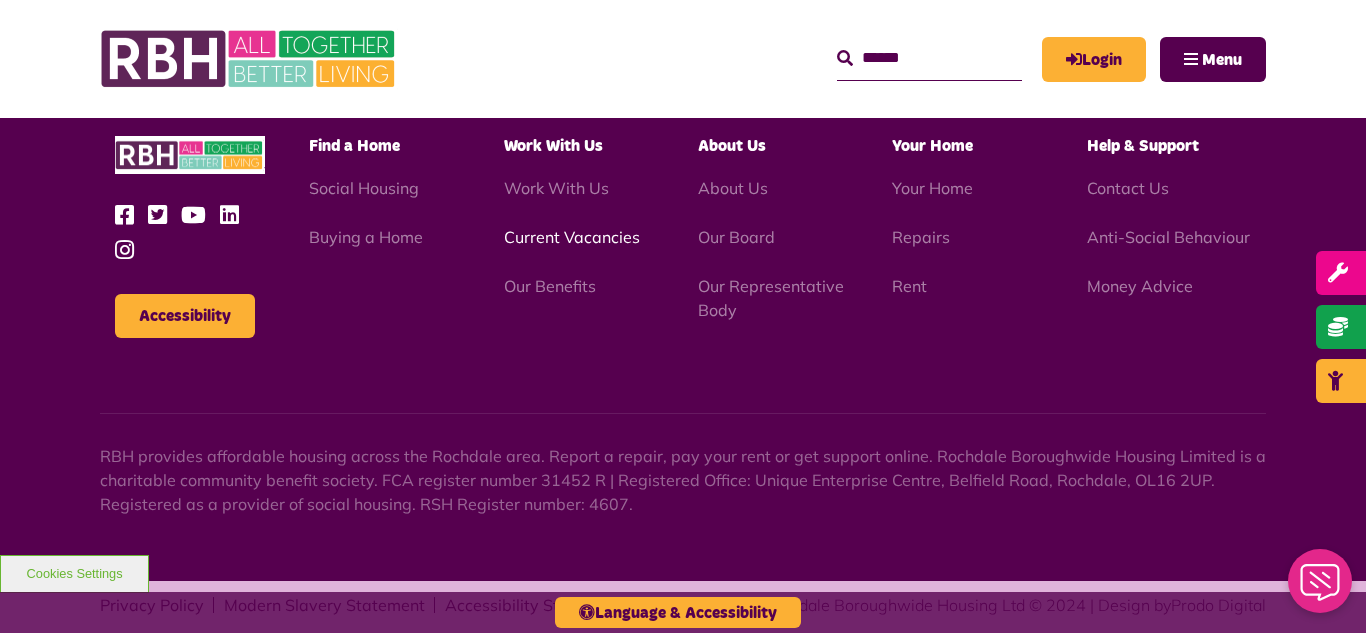 click on "Current Vacancies" at bounding box center (572, 237) 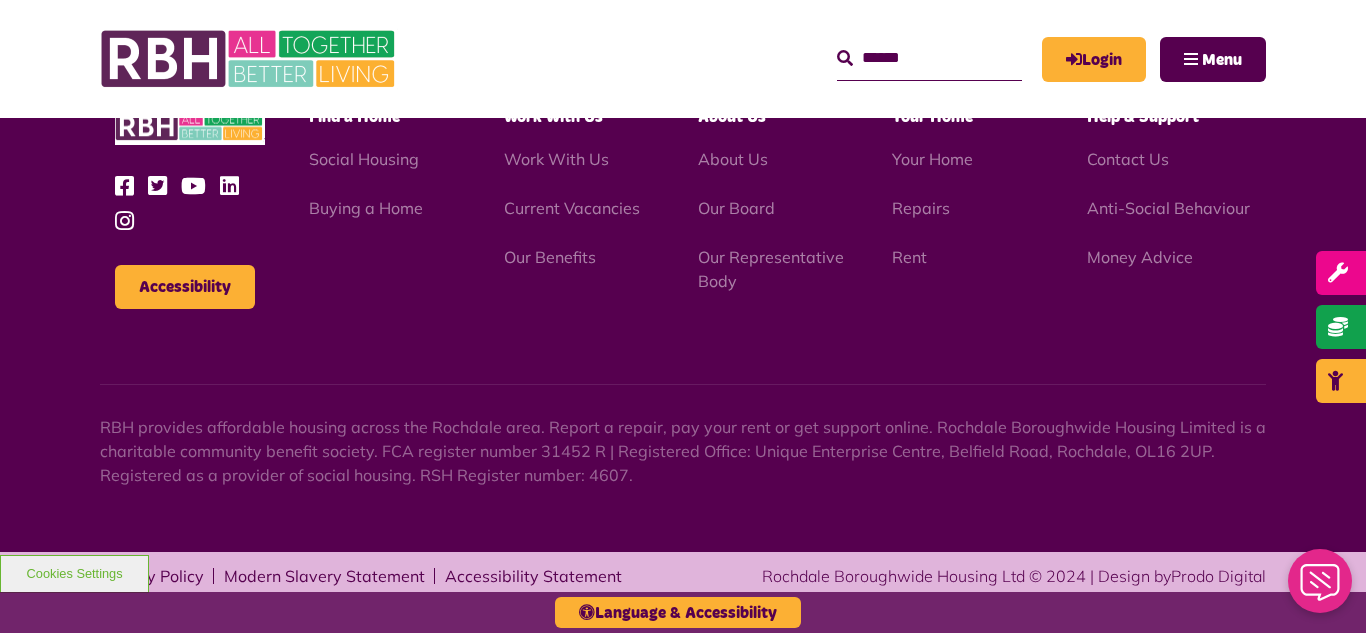 scroll, scrollTop: 2381, scrollLeft: 0, axis: vertical 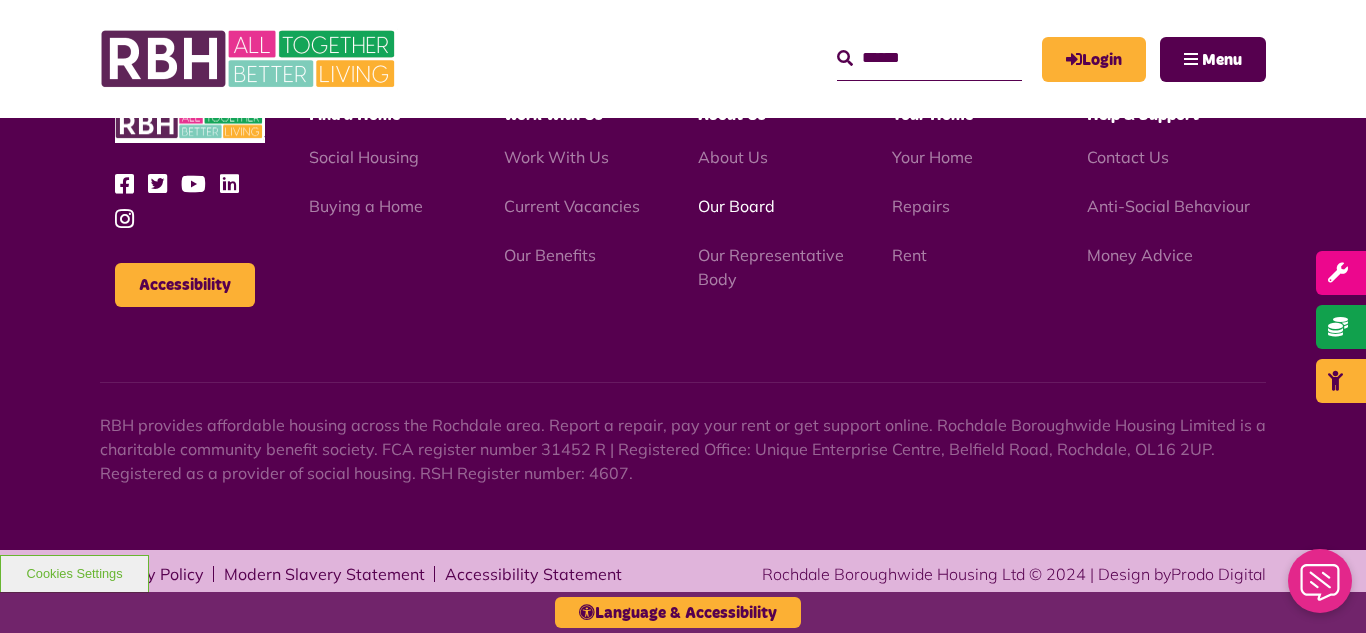 click on "Our Board" at bounding box center [736, 206] 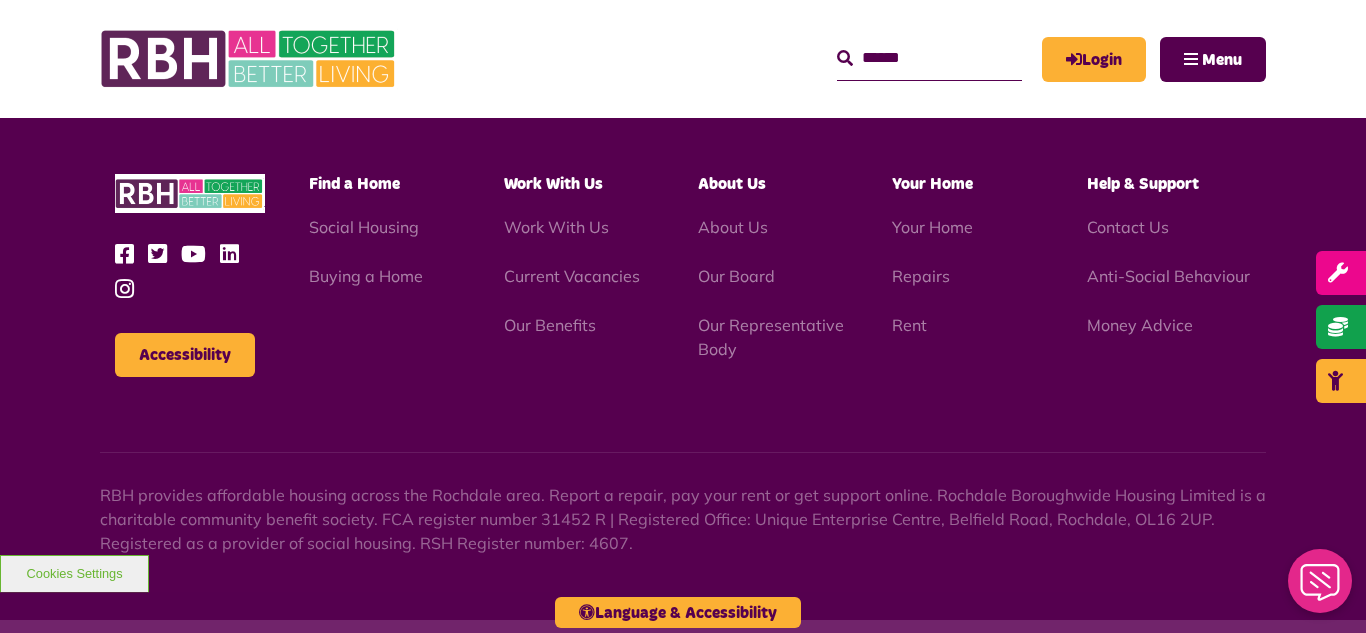 scroll, scrollTop: 5252, scrollLeft: 0, axis: vertical 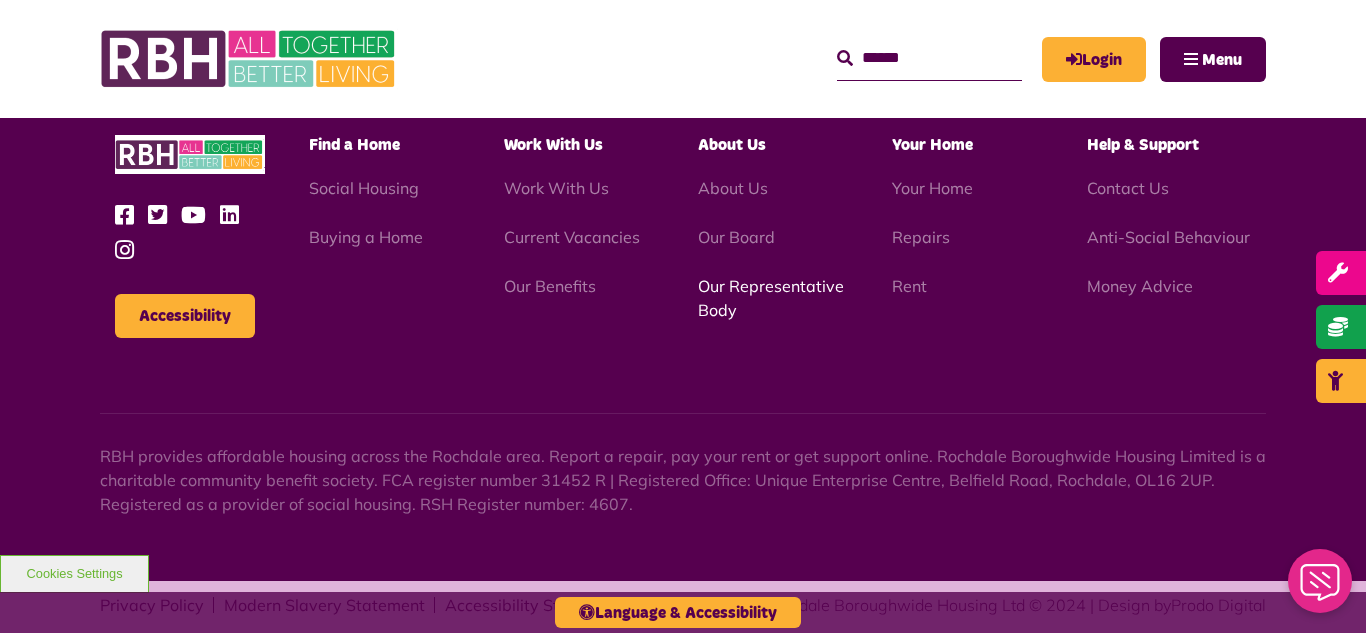click on "Our Representative Body" at bounding box center [771, 298] 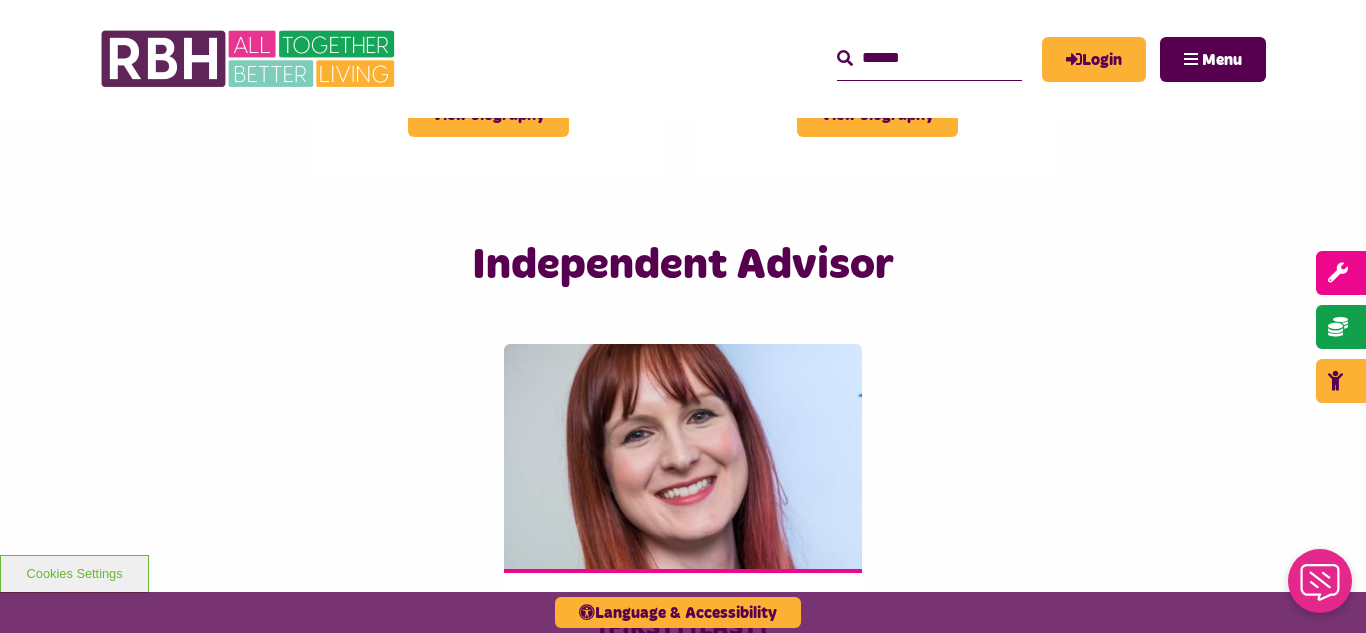 scroll, scrollTop: 4760, scrollLeft: 0, axis: vertical 